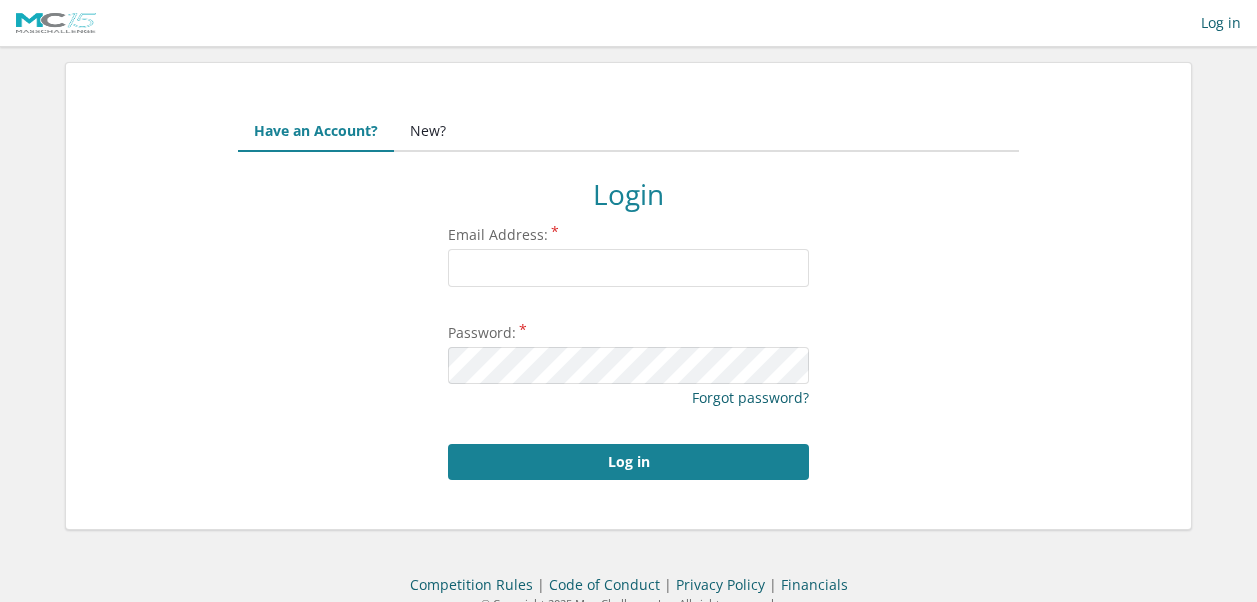 scroll, scrollTop: 0, scrollLeft: 0, axis: both 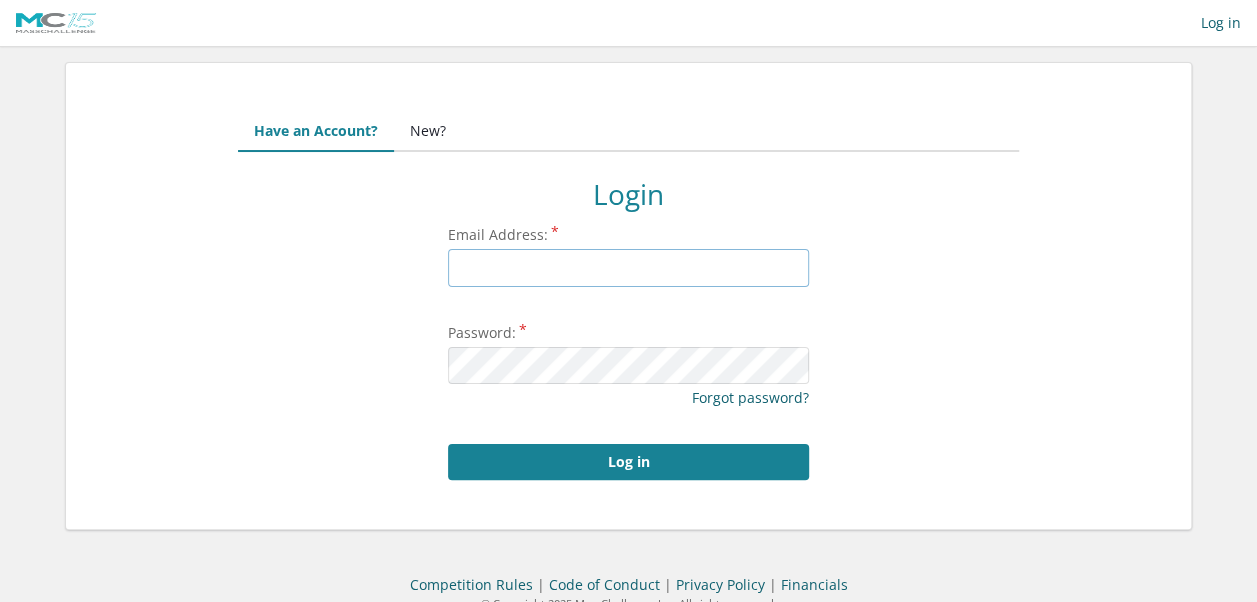 click on "Email Address:" at bounding box center (628, 268) 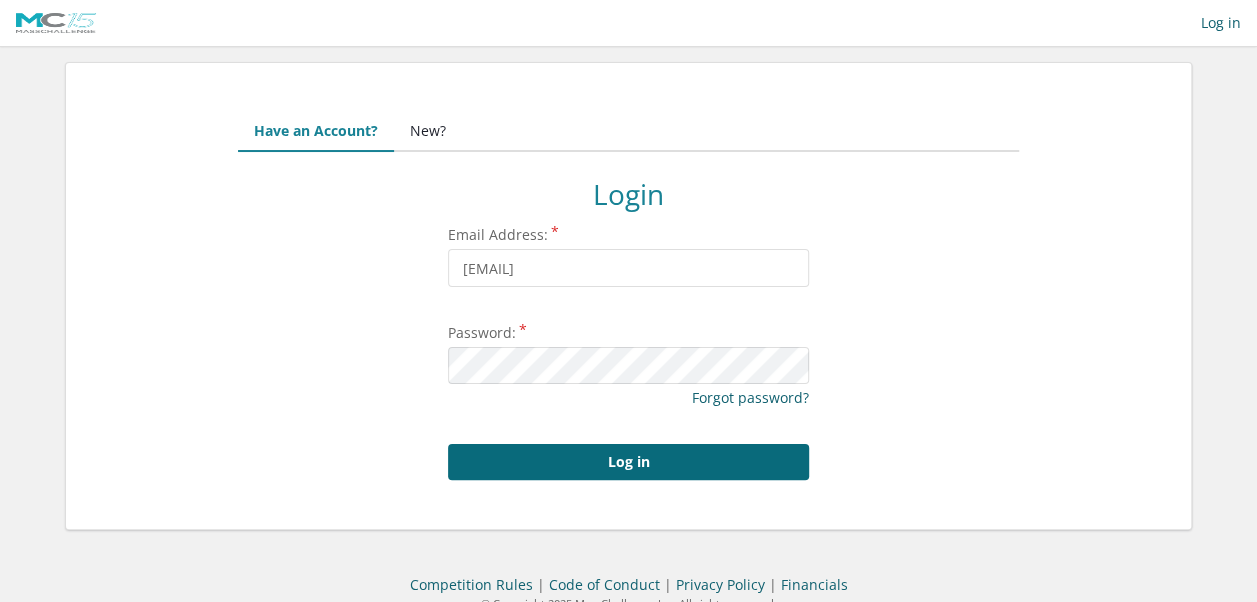 click on "Log in" at bounding box center [628, 462] 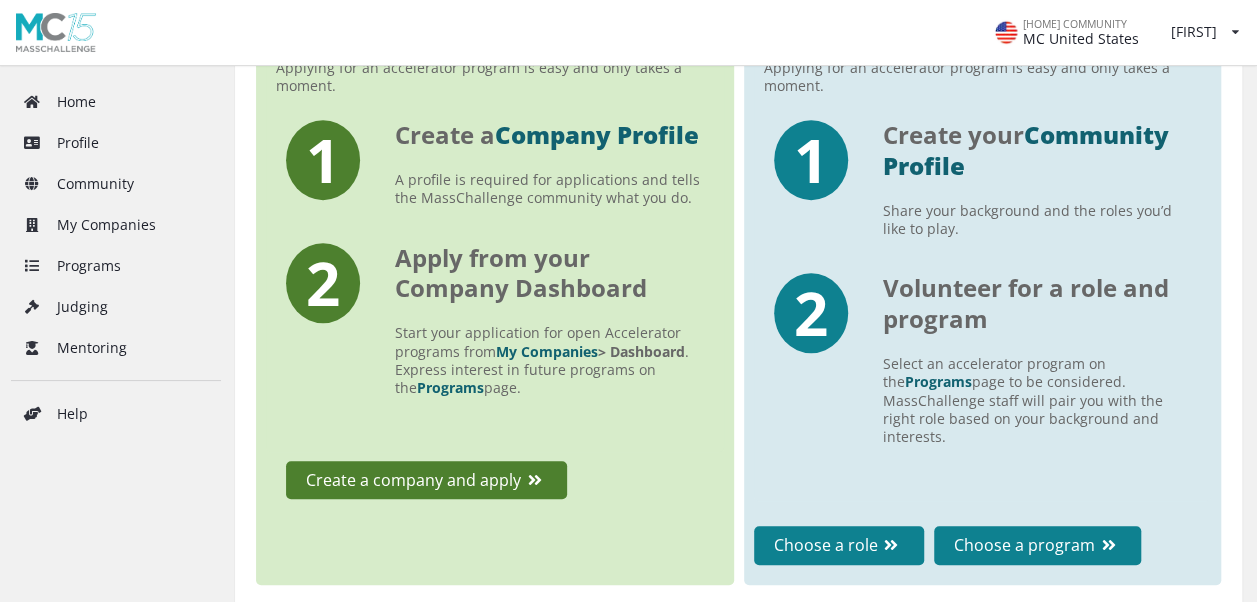 scroll, scrollTop: 428, scrollLeft: 0, axis: vertical 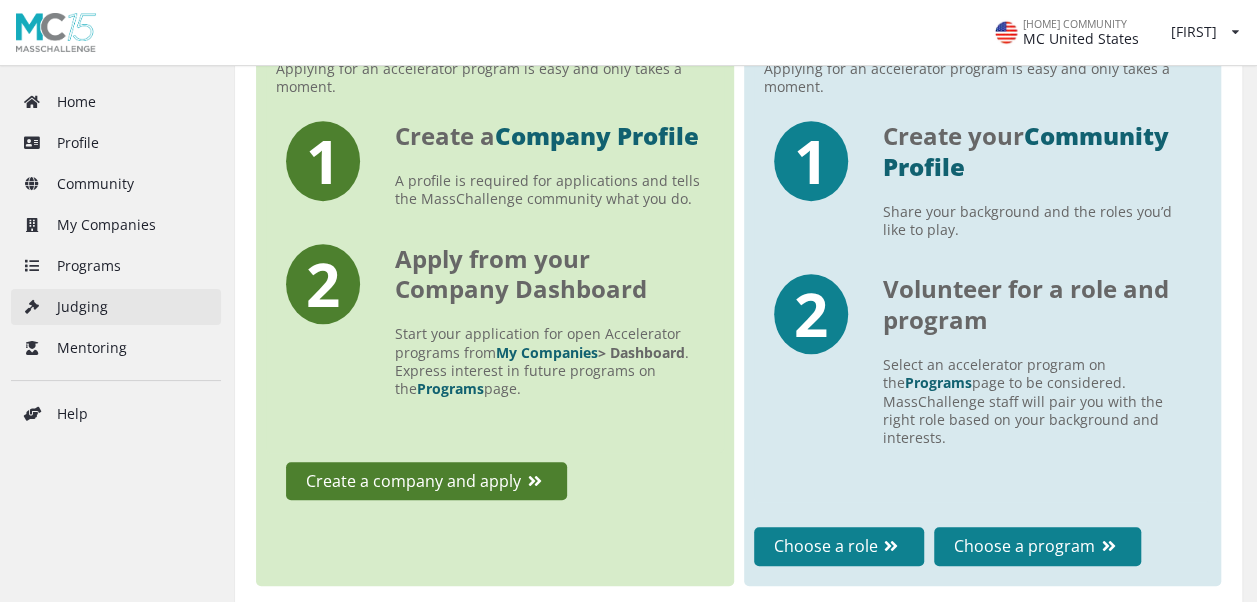 click on "Judging" at bounding box center (116, 307) 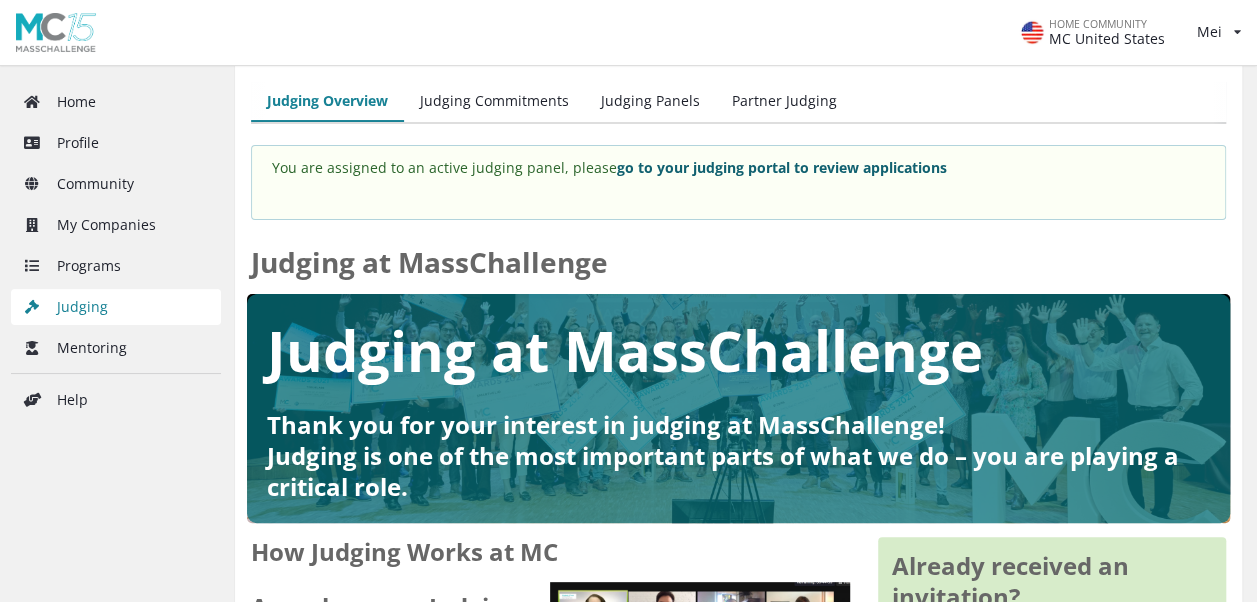 scroll, scrollTop: 31, scrollLeft: 0, axis: vertical 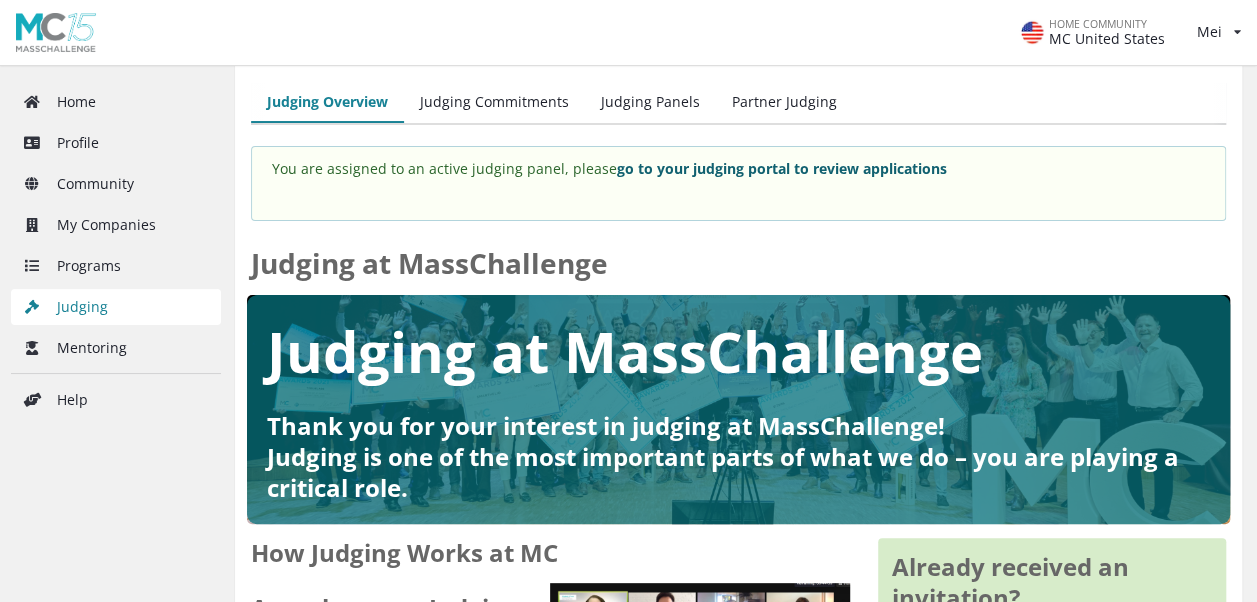 click on "Judging Panels" at bounding box center [650, 103] 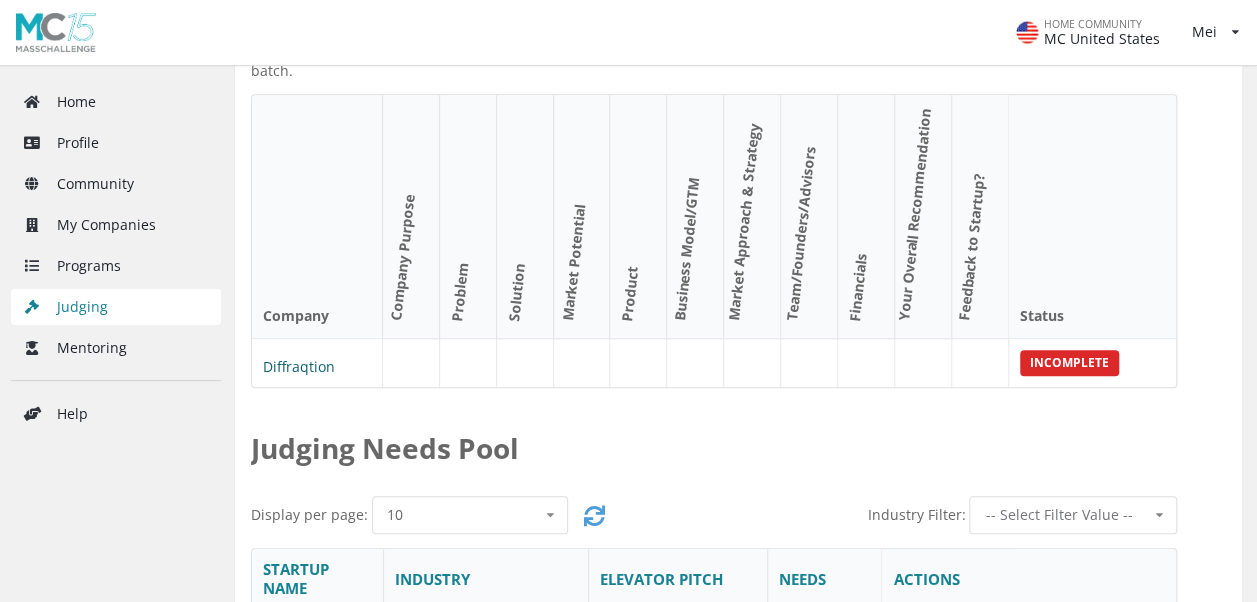 scroll, scrollTop: 424, scrollLeft: 0, axis: vertical 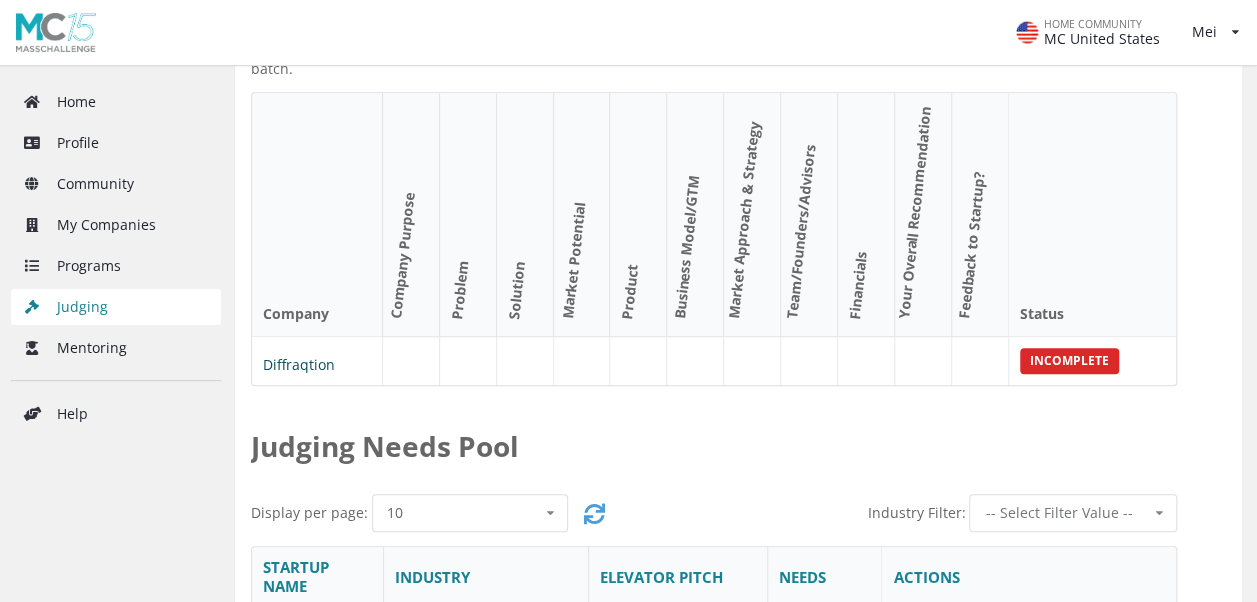 click on "Diffraqtion" at bounding box center [299, 364] 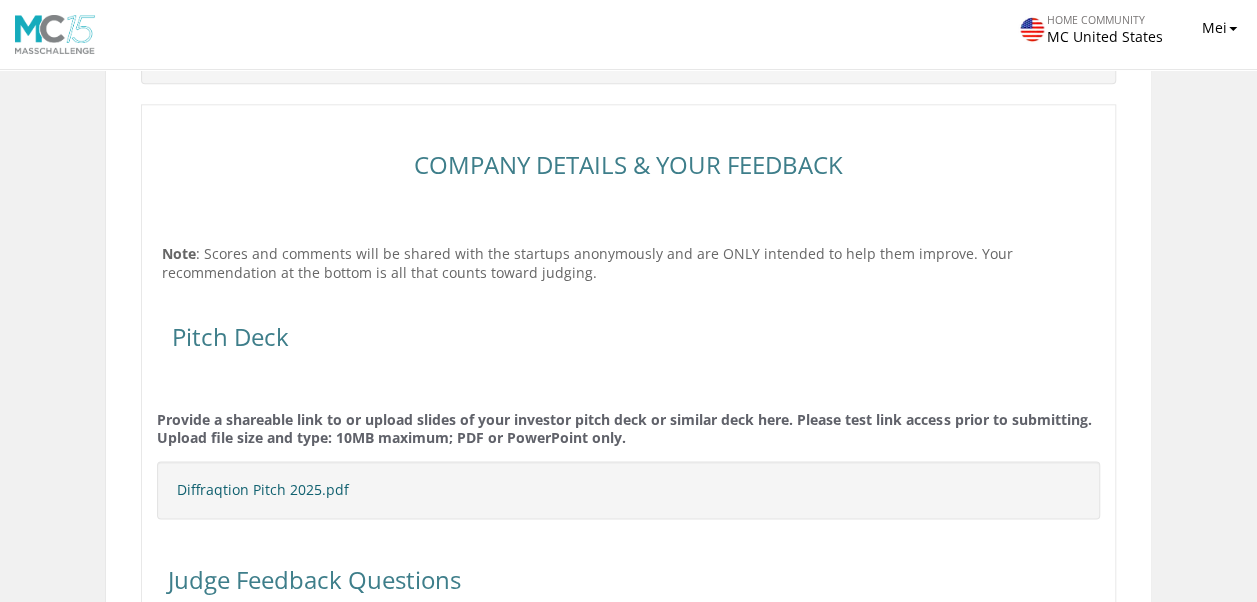 scroll, scrollTop: 1154, scrollLeft: 0, axis: vertical 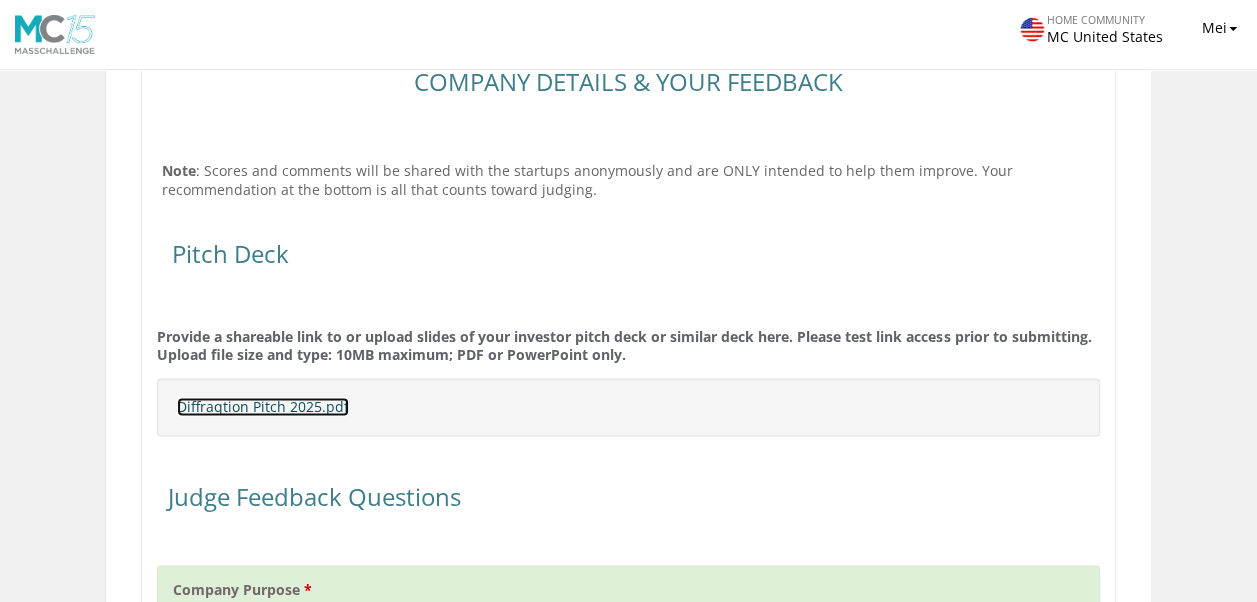 click on "Diffraqtion Pitch 2025.pdf" at bounding box center (263, 406) 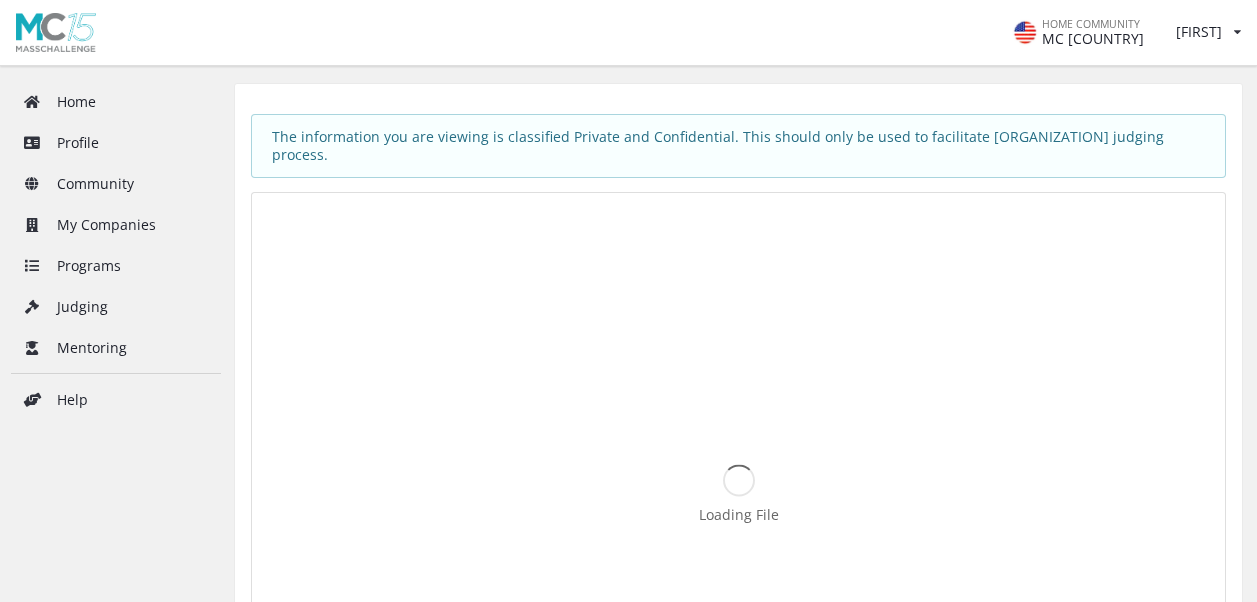 scroll, scrollTop: 0, scrollLeft: 0, axis: both 